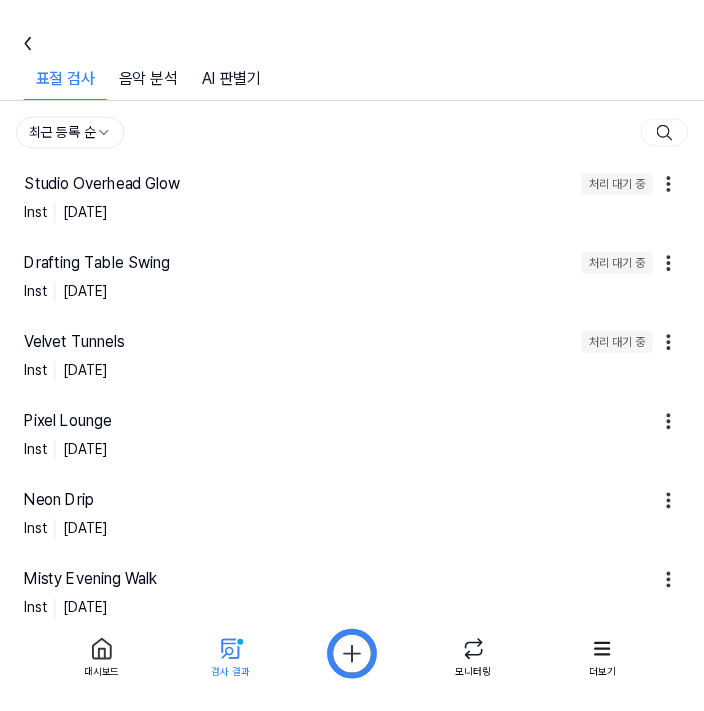 scroll, scrollTop: 0, scrollLeft: 0, axis: both 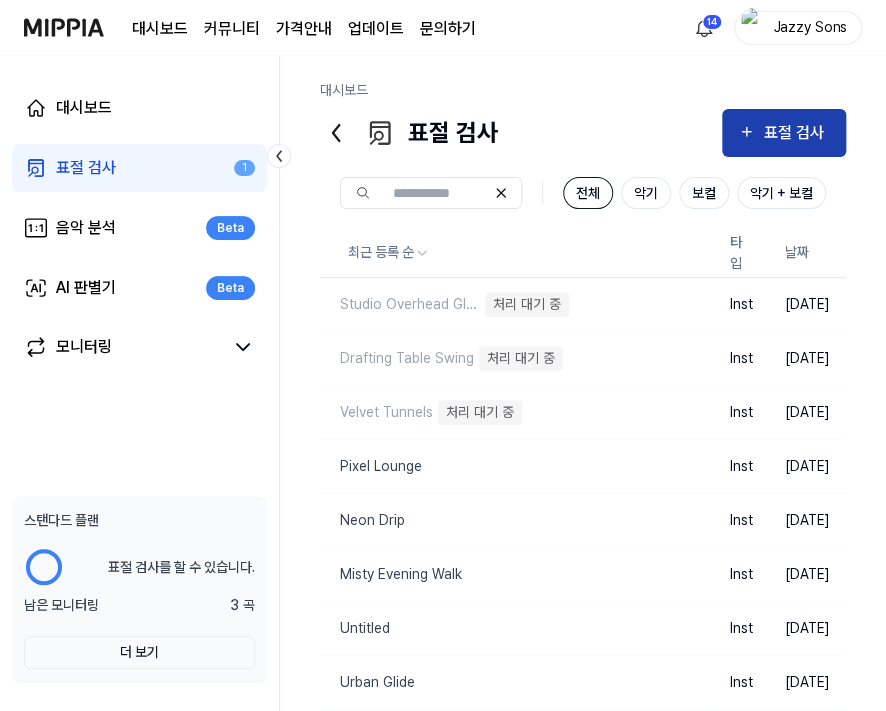 click on "표절 검사" at bounding box center (796, 133) 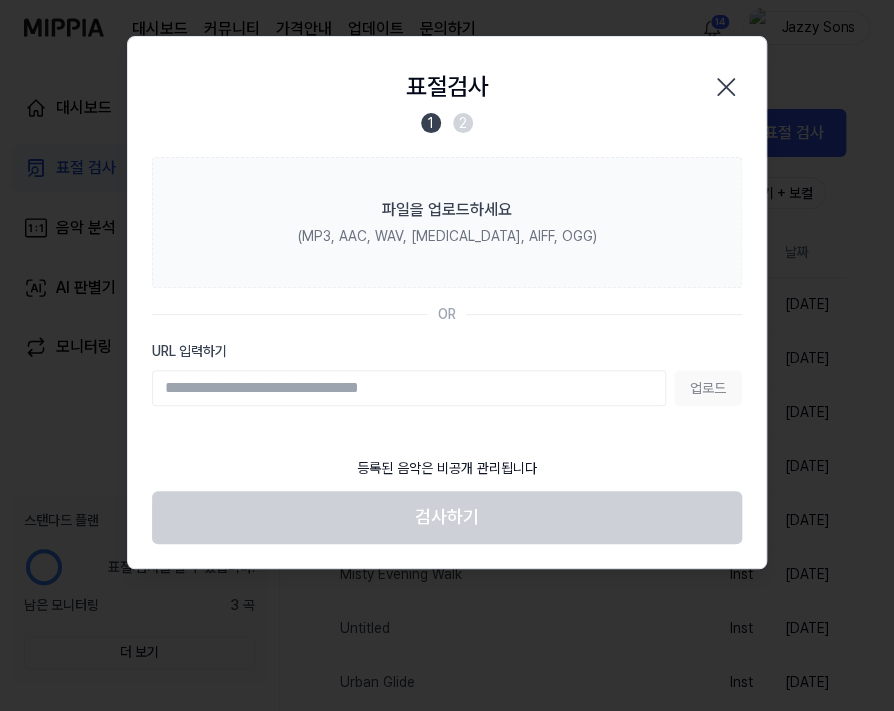 click 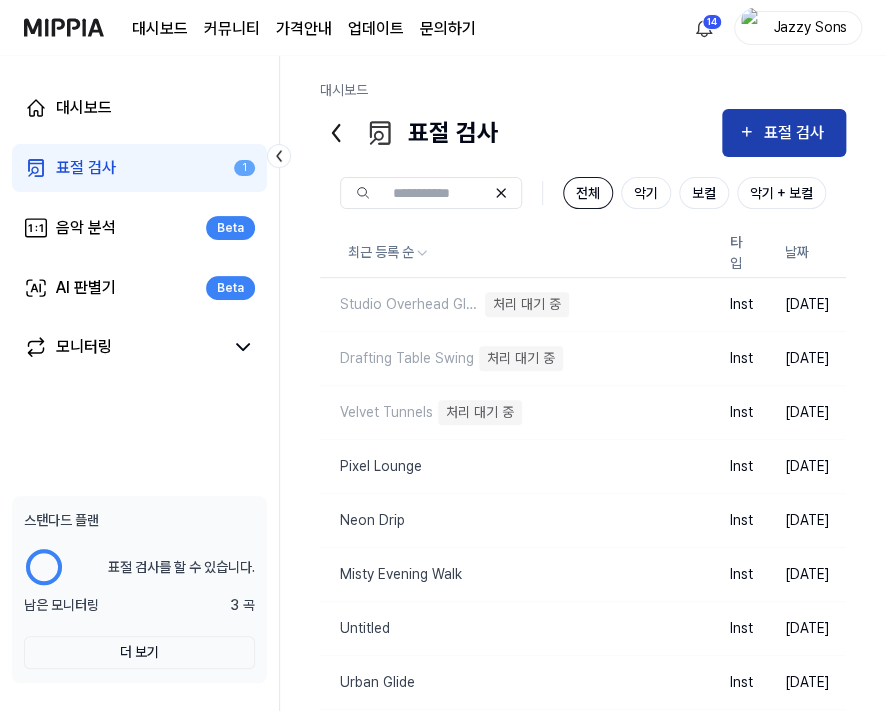click on "표절 검사" at bounding box center (784, 133) 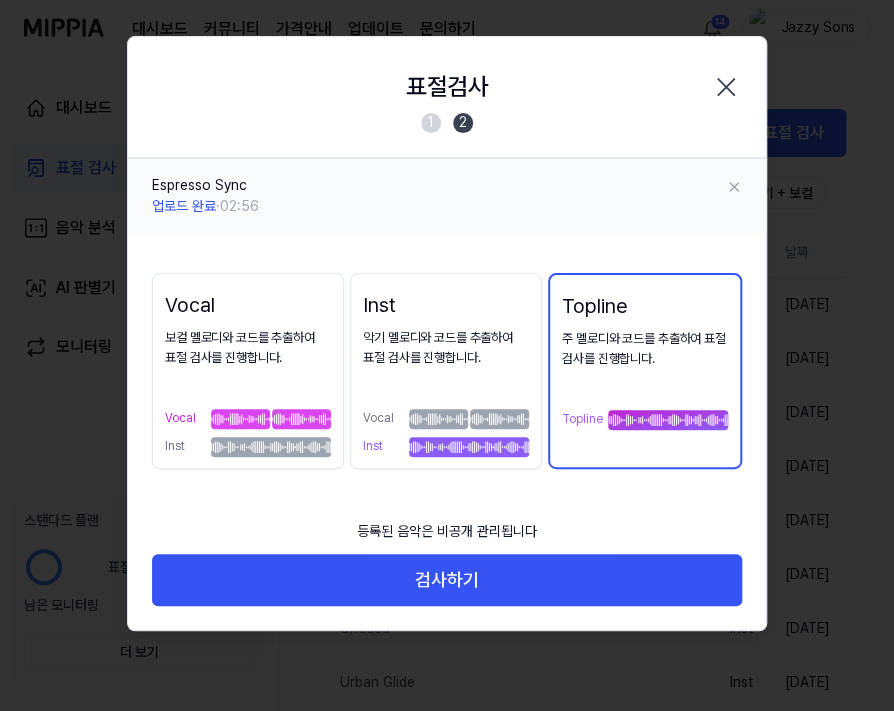 click on "악기 멜로디와 코드를 추출하여 표절 검사를 진행합니다. Vocal Inst" at bounding box center [446, 393] 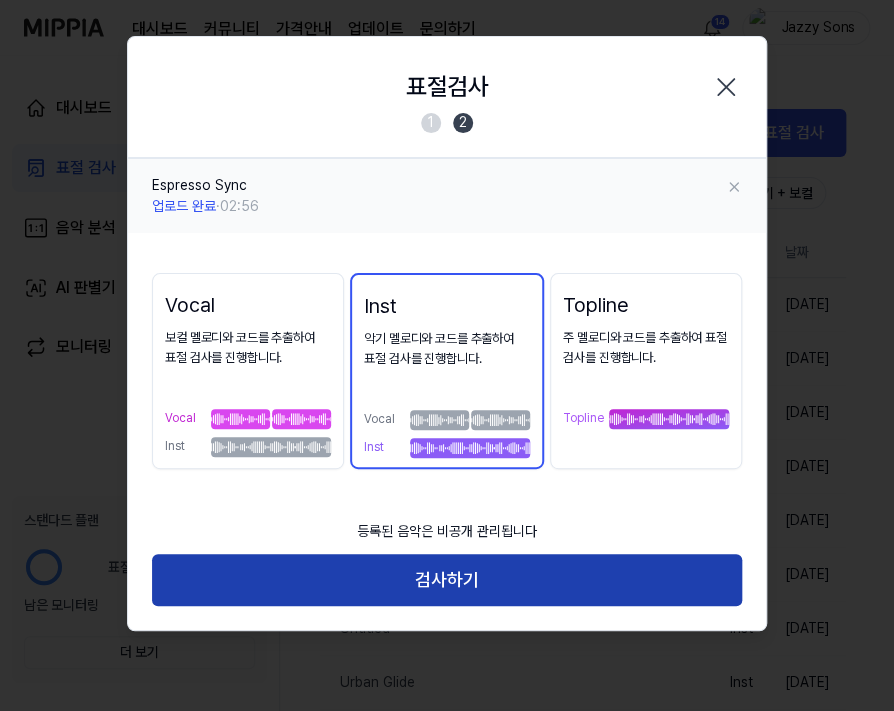 click on "검사하기" at bounding box center (447, 580) 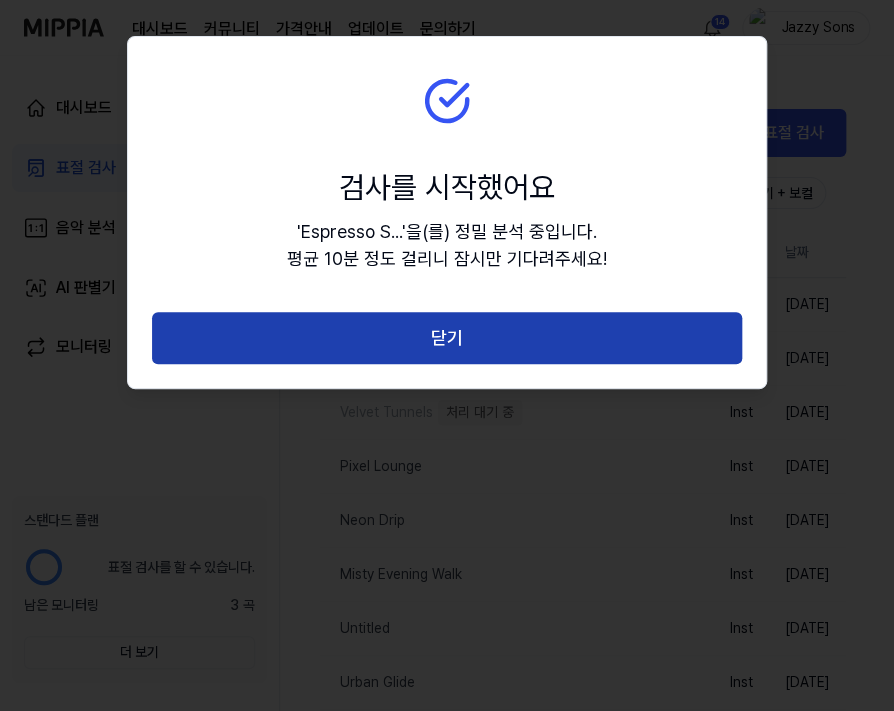 click on "닫기" at bounding box center [447, 338] 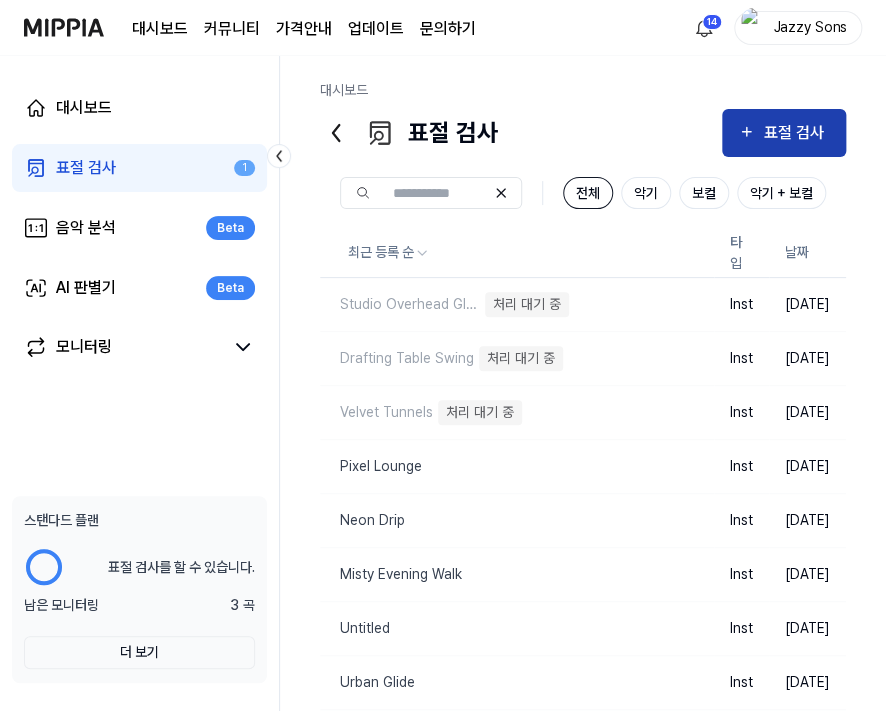 click on "표절 검사" at bounding box center [796, 133] 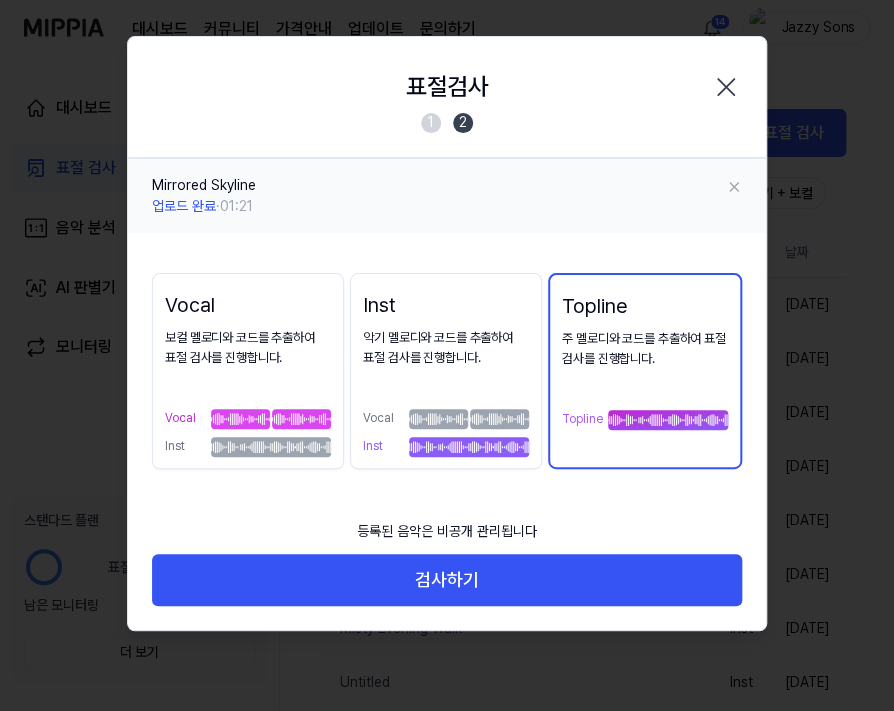 click on "Inst" at bounding box center [403, 305] 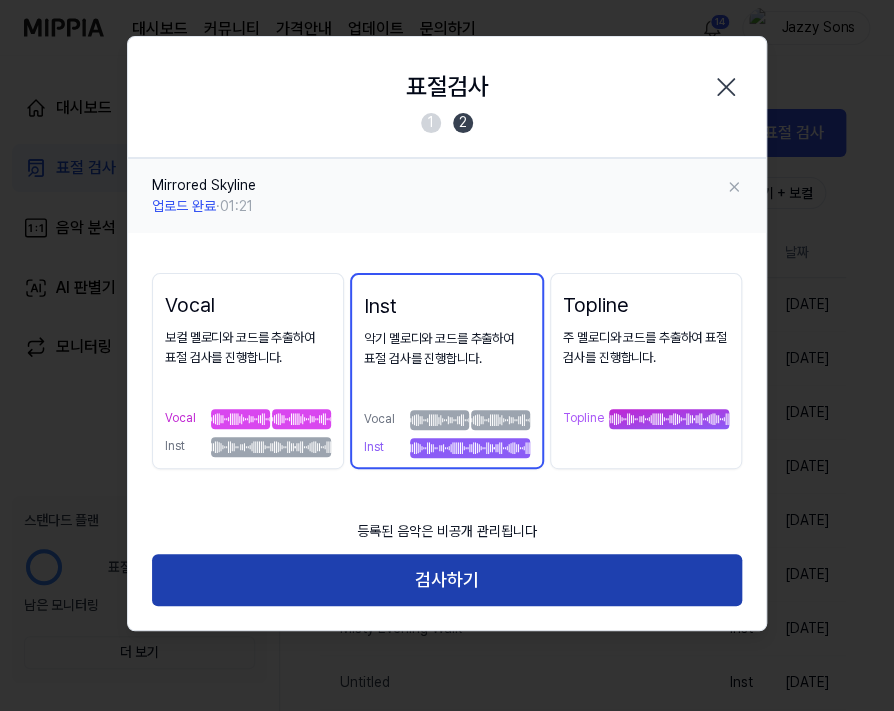 click on "검사하기" at bounding box center [447, 580] 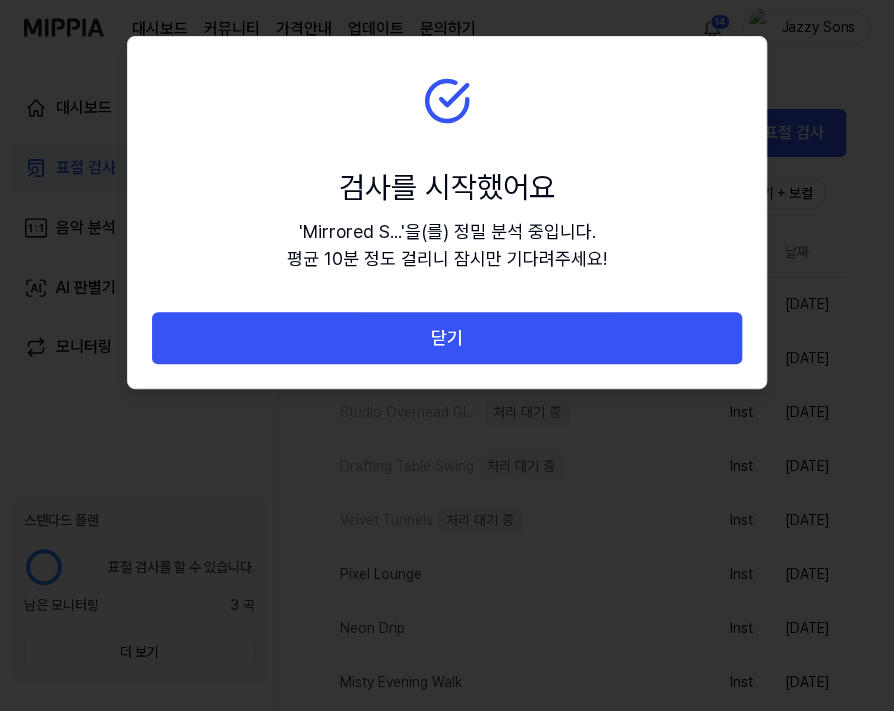 click on "검사를 시작했어요  ' Mirrored S... '  을(를) 정밀 분석 중입니다.
평균 10분 정도 걸리니 잠시만 기다려주세요!" at bounding box center [447, 174] 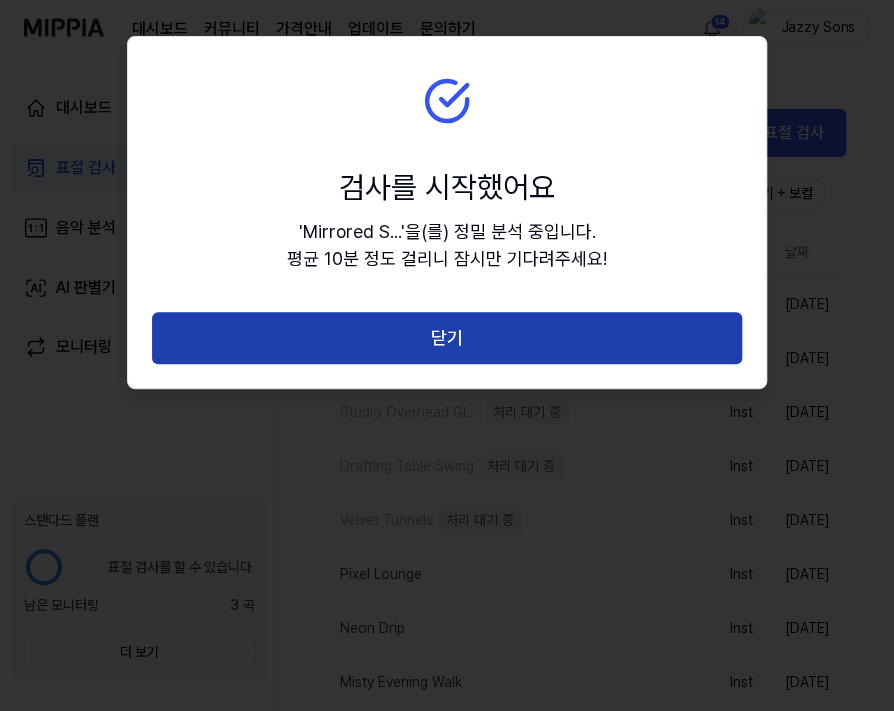 click on "닫기" at bounding box center (447, 338) 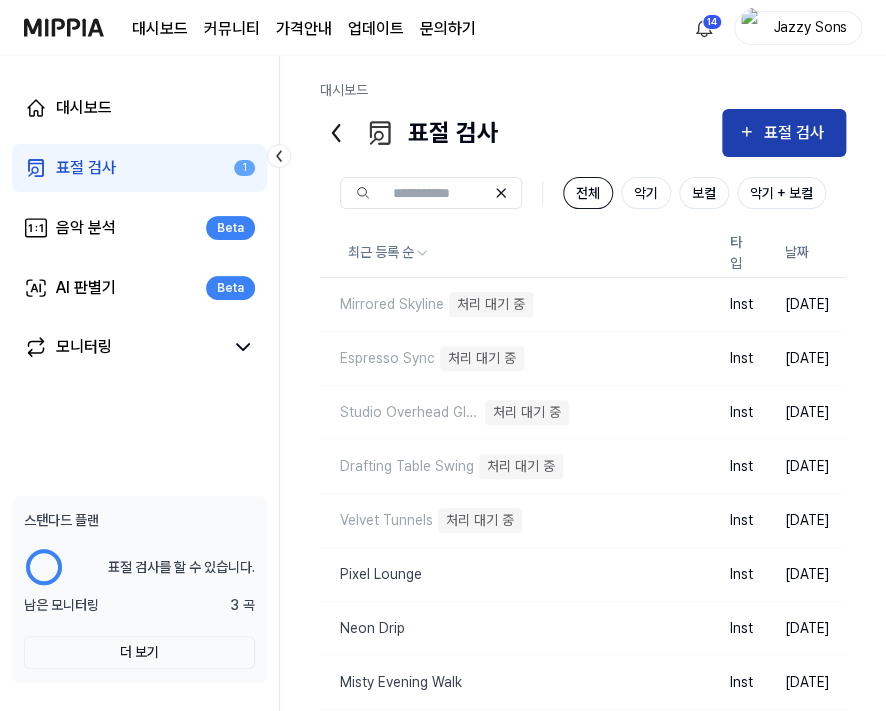 click on "표절 검사" at bounding box center (796, 133) 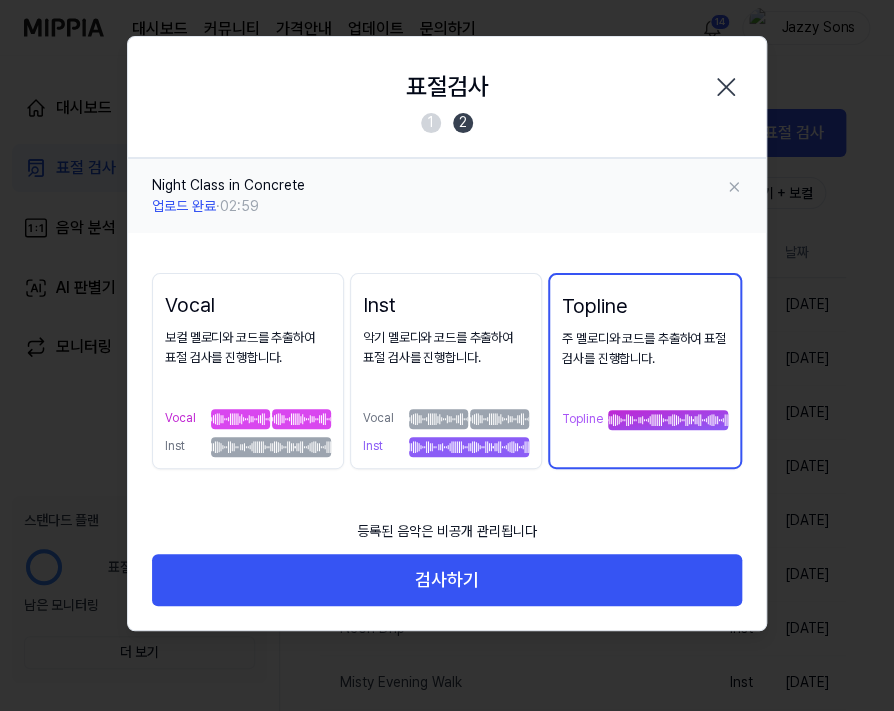 click on "Inst 악기 멜로디와 코드를 추출하여 표절 검사를 진행합니다. Vocal Inst" at bounding box center (446, 371) 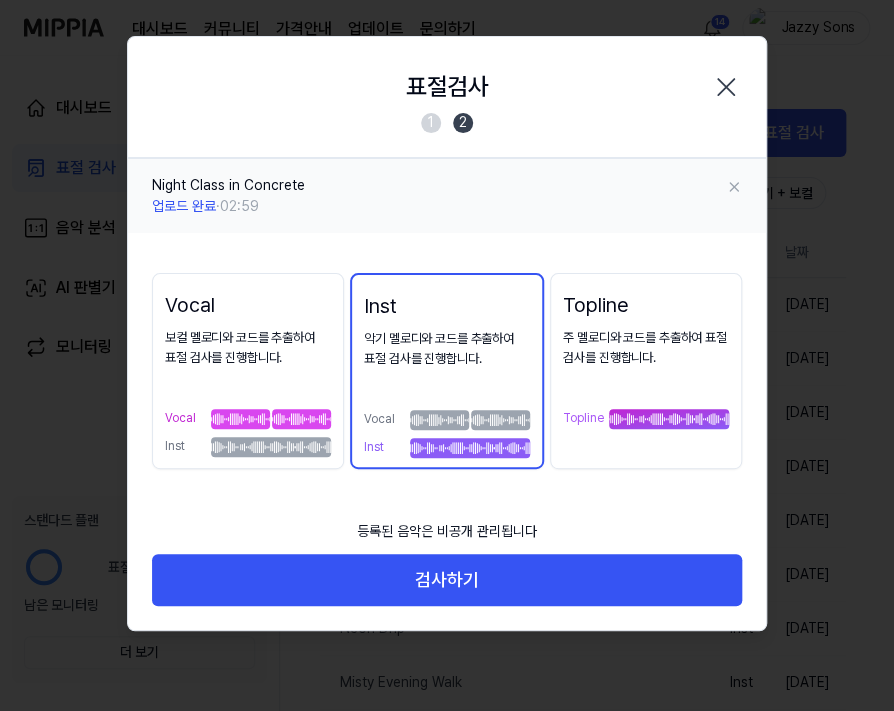 click on "등록된 음악은 비공개 관리됩니다 검사하기" at bounding box center [447, 570] 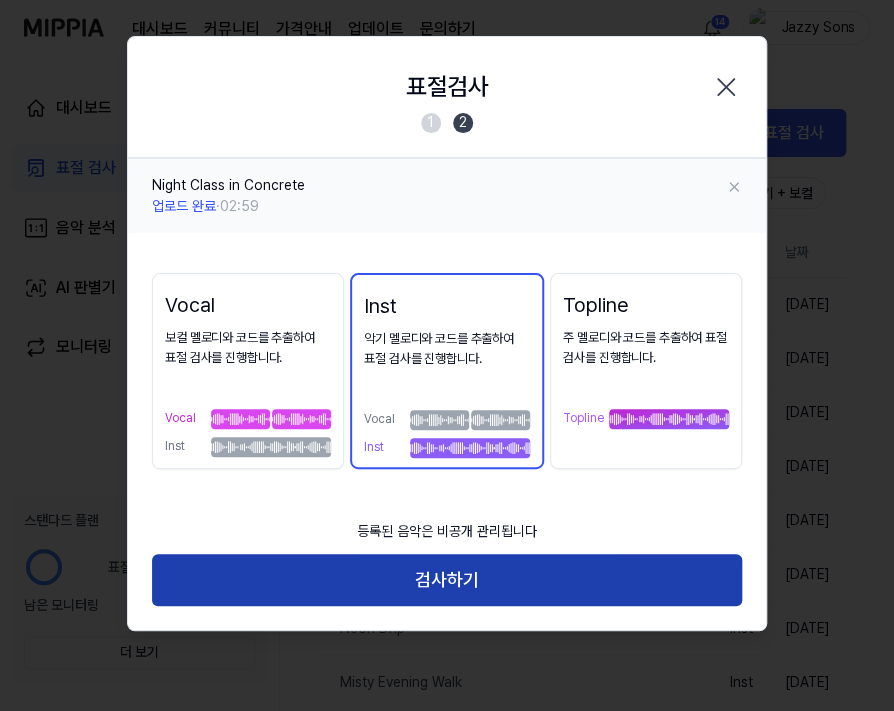 click on "검사하기" at bounding box center [447, 580] 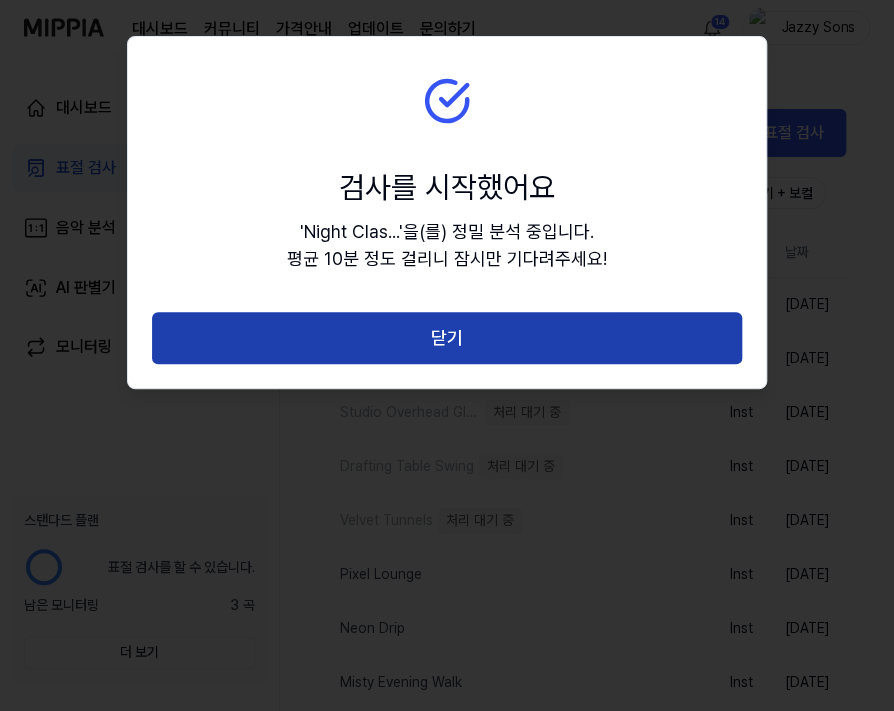click on "닫기" at bounding box center (447, 338) 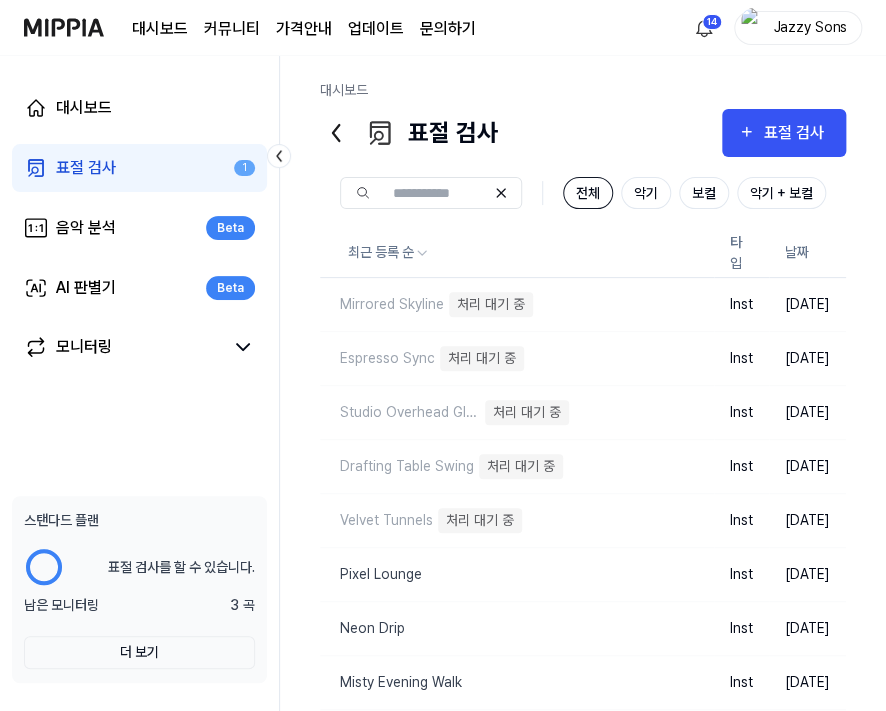 click on "표절 검사" at bounding box center (86, 168) 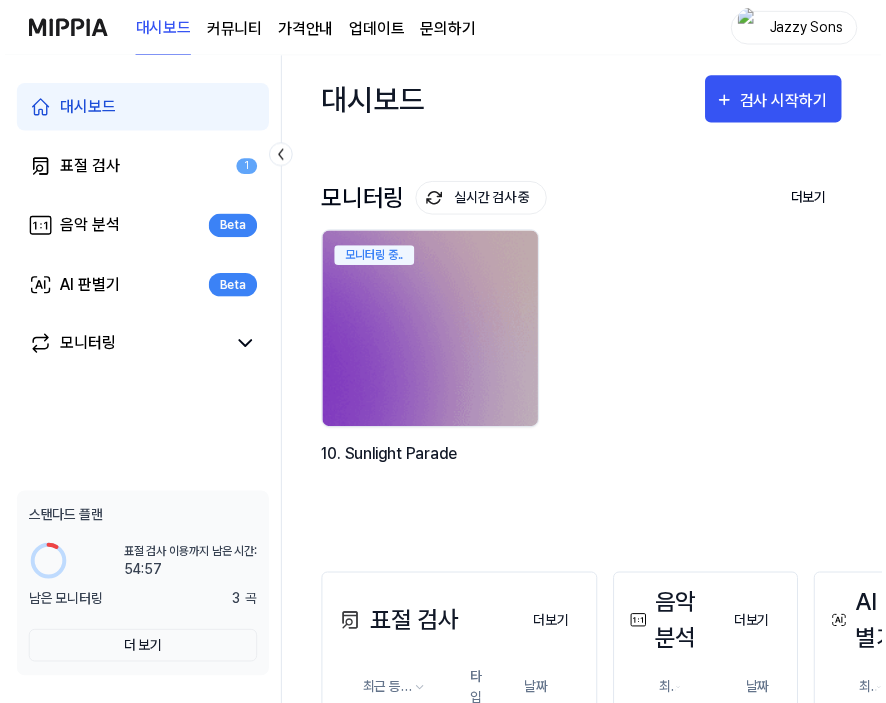 scroll, scrollTop: 0, scrollLeft: 0, axis: both 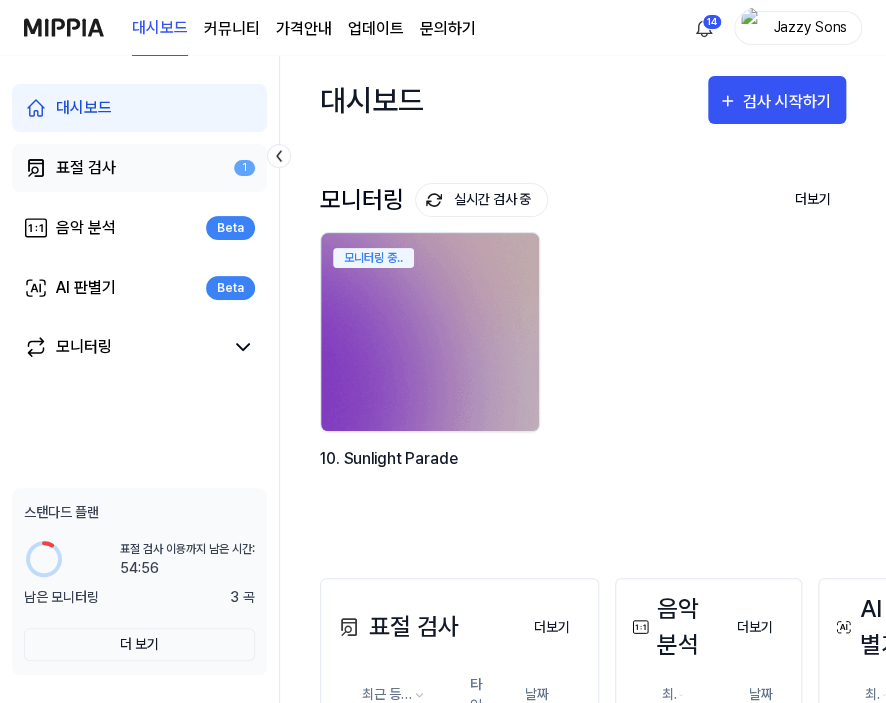 click on "표절 검사 1" at bounding box center [139, 168] 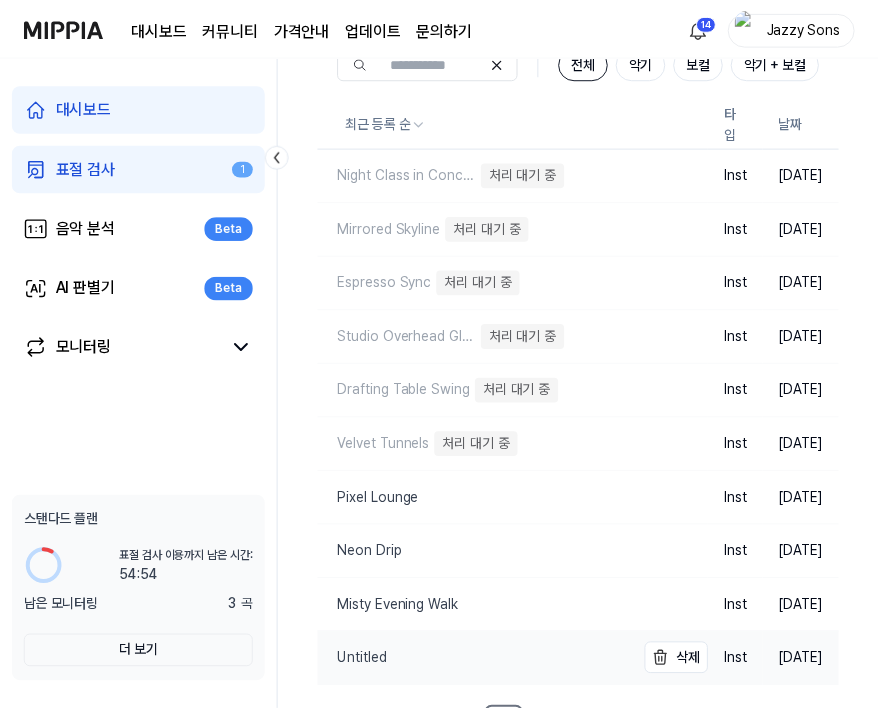 scroll, scrollTop: 164, scrollLeft: 0, axis: vertical 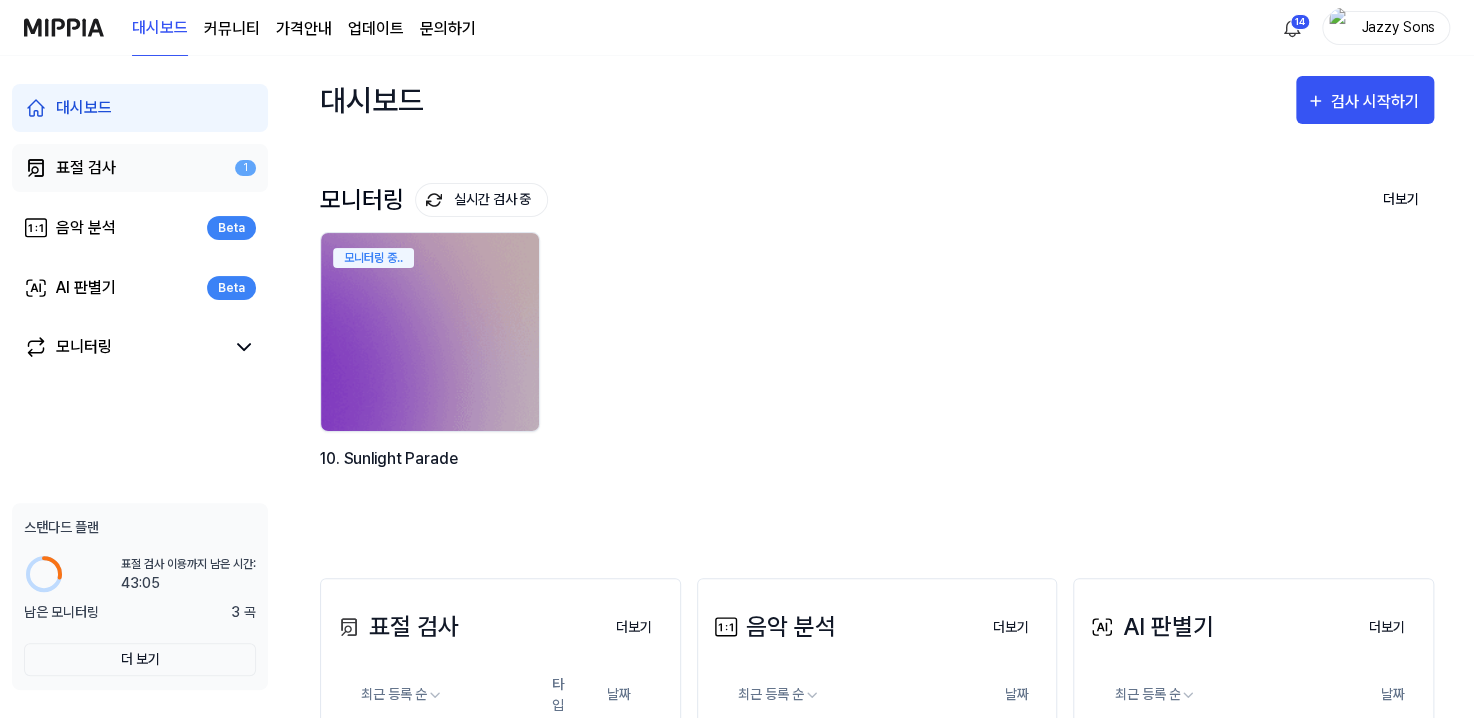 click on "표절 검사 1" at bounding box center [140, 168] 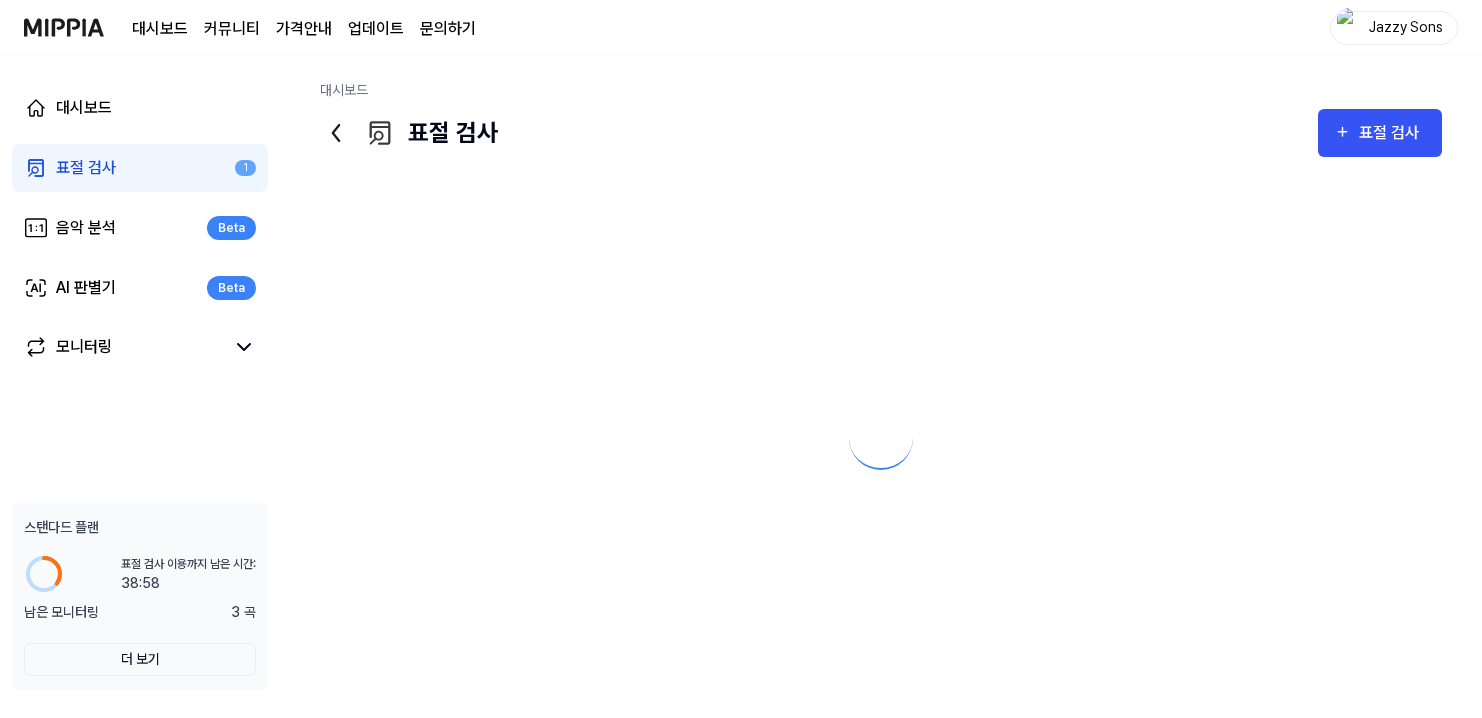 scroll, scrollTop: 0, scrollLeft: 0, axis: both 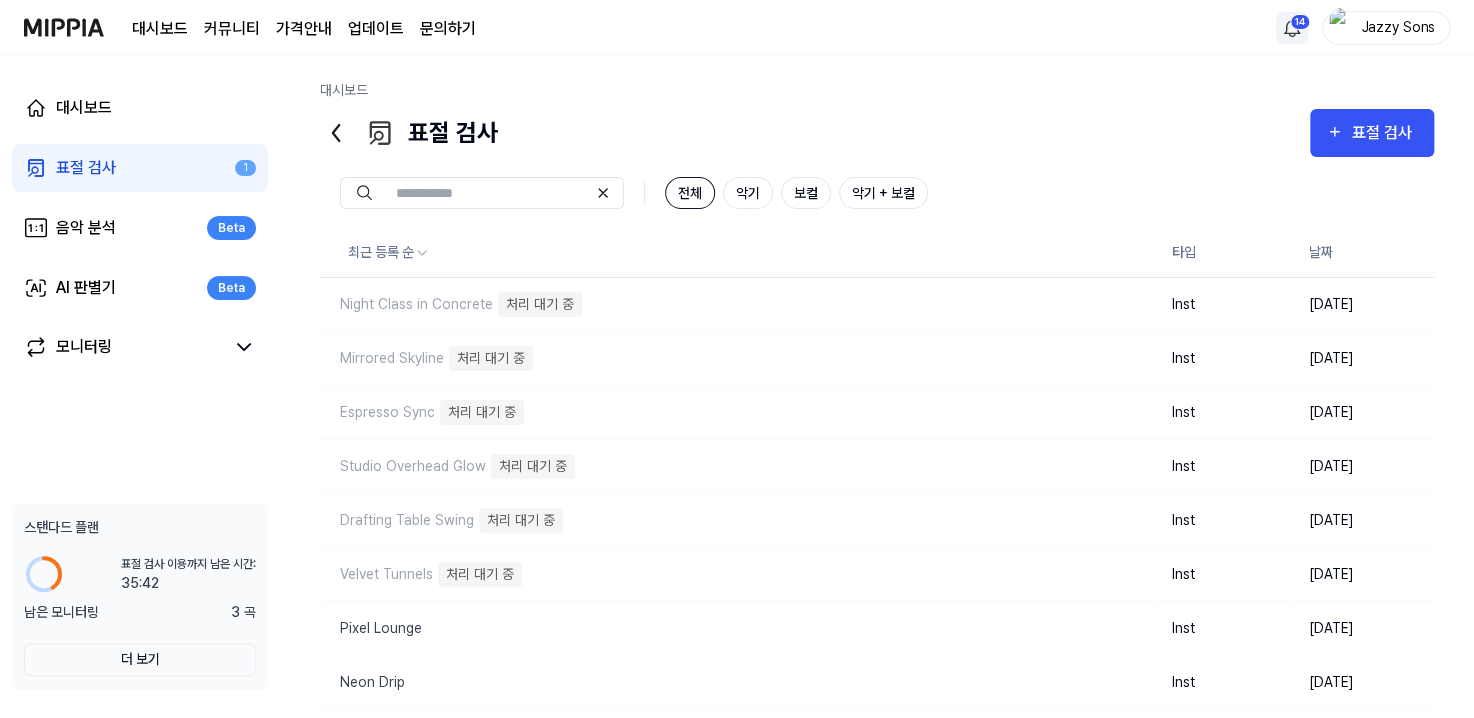 click on "대시보드 커뮤니티 가격안내 업데이트 문의하기 14 Jazzy Sons 대시보드 표절 검사 1 음악 분석 Beta AI 판별기 Beta 모니터링 스탠다드    플랜 표절 검사 이용까지 남은 시간:  이용 가능 시간:      35:42 남은 모니터링 3   곡 더 보기 대시보드 표절 검사 표절 검사 표절 검사 음악 분석 AI 판별기 전체 악기 보컬 악기 + 보컬 최근 등록 순 타입 날짜 Night Class in Concrete 처리 대기 중 삭제 Inst [DATE] Mirrored Skyline 처리 대기 중 삭제 Inst [DATE] Espresso Sync 처리 대기 중 삭제 Inst [DATE] Studio Overhead Glow 처리 대기 중 삭제 Inst [DATE] Drafting Table Swing 처리 대기 중 삭제 Inst [DATE] Velvet Tunnels 처리 대기 중 삭제 Inst [DATE] Pixel Lounge 삭제 Inst [DATE] Neon Drip 삭제 Inst [DATE] Misty Evening Walk 삭제 Inst [DATE] Untitled 삭제 Inst [DATE] Previous 1 2 3 4 5 Next" at bounding box center [737, 359] 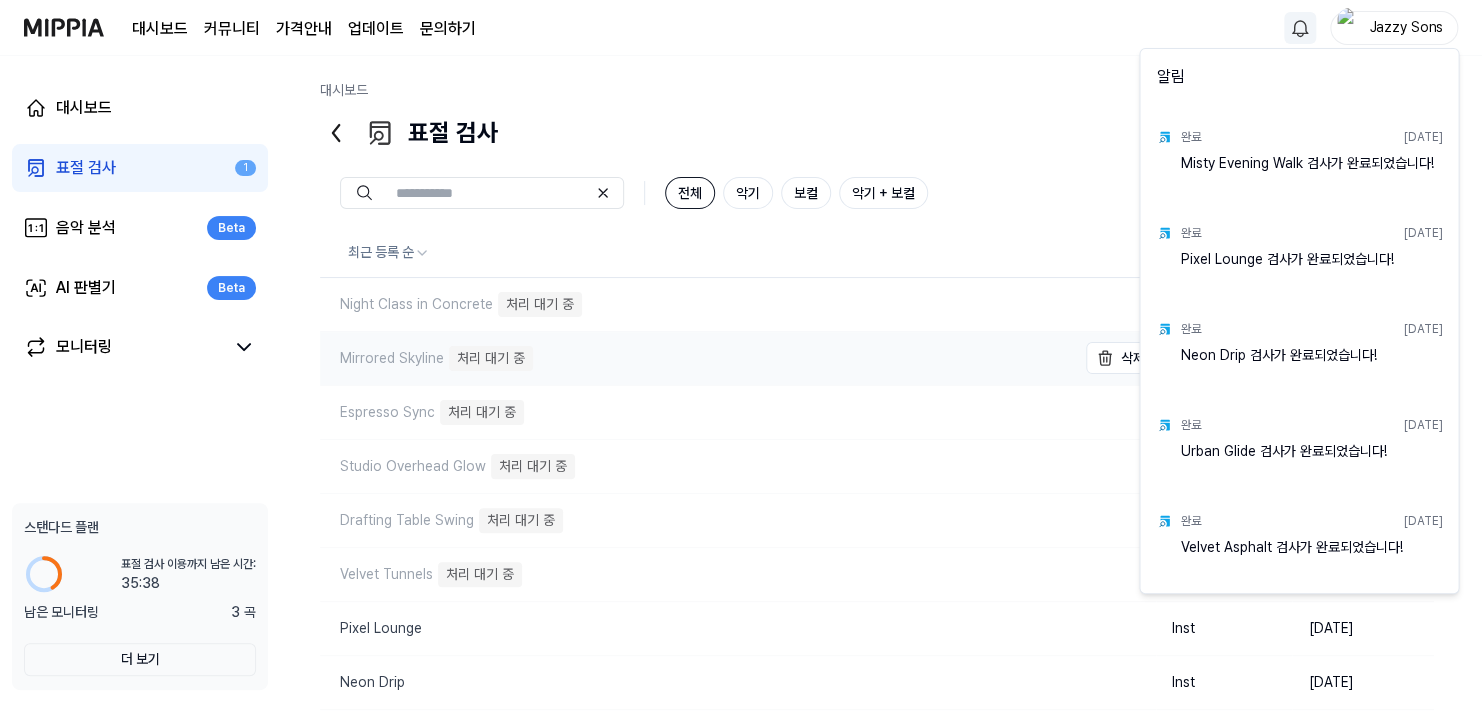 click on "대시보드 커뮤니티 가격안내 업데이트 문의하기 Jazzy Sons 대시보드 표절 검사 1 음악 분석 Beta AI 판별기 Beta 모니터링 스탠다드    플랜 표절 검사 이용까지 남은 시간:  이용 가능 시간:      35:38 남은 모니터링 3   곡 더 보기 대시보드 표절 검사 표절 검사 표절 검사 음악 분석 AI 판별기 전체 악기 보컬 악기 + 보컬 최근 등록 순 타입 날짜 Night Class in Concrete 처리 대기 중 삭제 Inst [DATE] Mirrored Skyline 처리 대기 중 삭제 Inst [DATE] Espresso Sync 처리 대기 중 삭제 Inst [DATE] Studio Overhead Glow 처리 대기 중 삭제 Inst [DATE] Drafting Table Swing 처리 대기 중 삭제 Inst [DATE] Velvet Tunnels 처리 대기 중 삭제 Inst [DATE] Pixel Lounge 삭제 Inst [DATE] Neon Drip 삭제 Inst [DATE] Misty Evening Walk 삭제 Inst [DATE] Untitled 삭제 Inst [DATE] Previous 1 2 3 4 5 Next 알림 완료 [DATE] 완료 [DATE]" at bounding box center [741, 359] 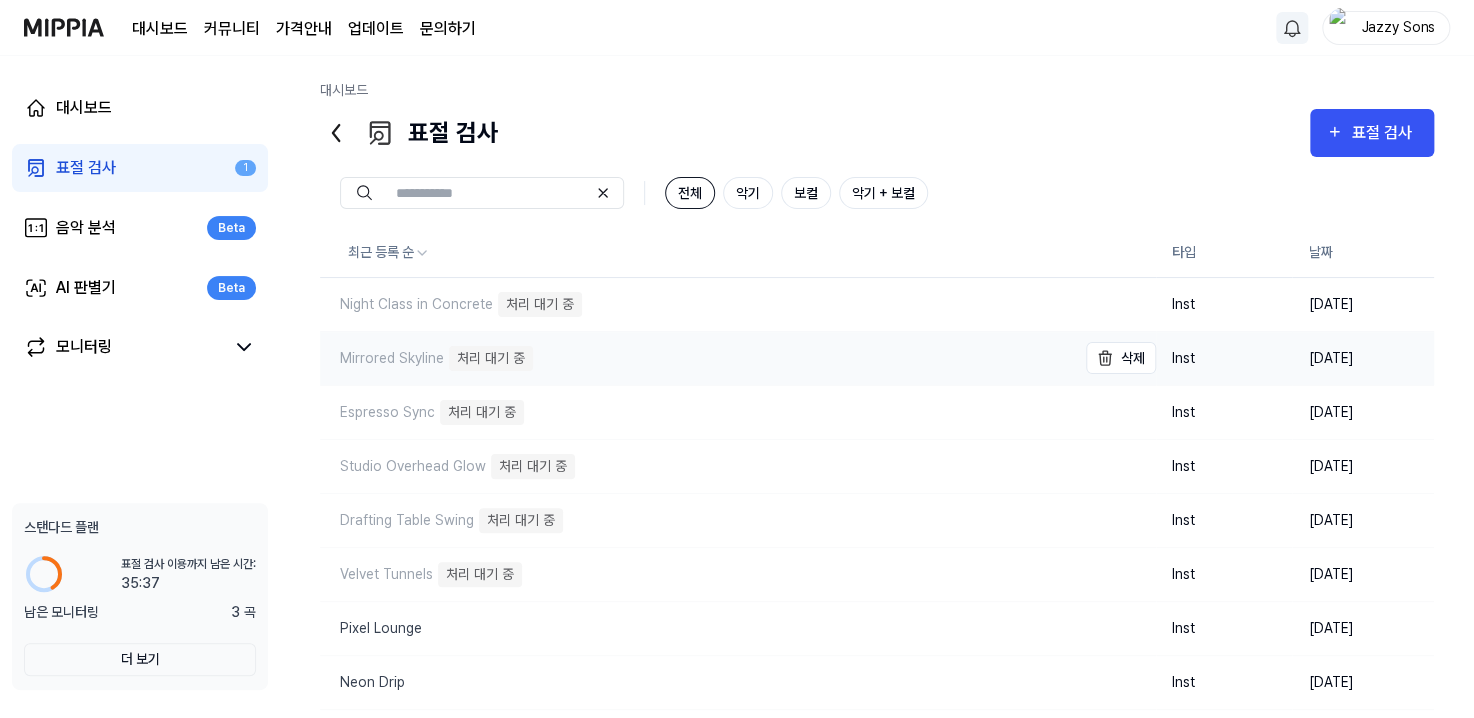 click on "Mirrored Skyline" at bounding box center (382, 358) 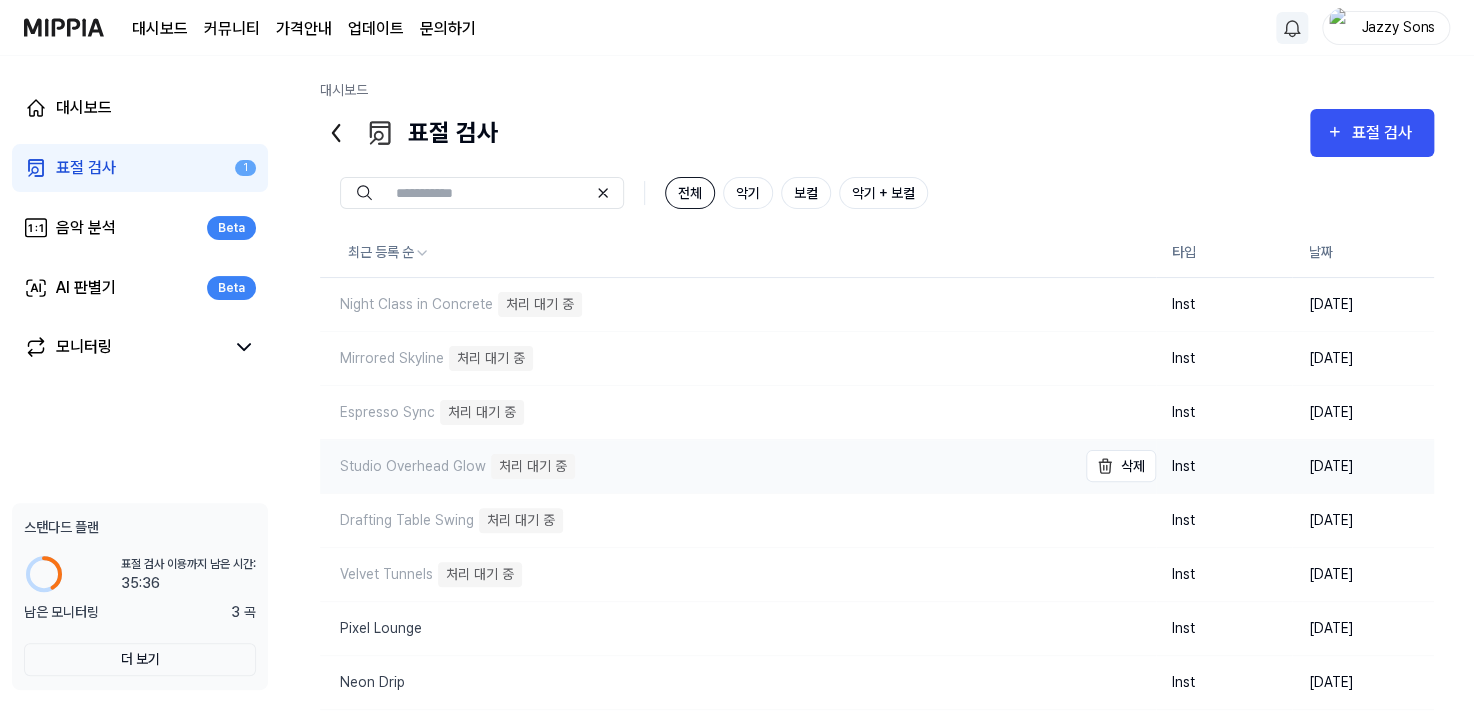 click on "Studio Overhead Glow" at bounding box center (403, 466) 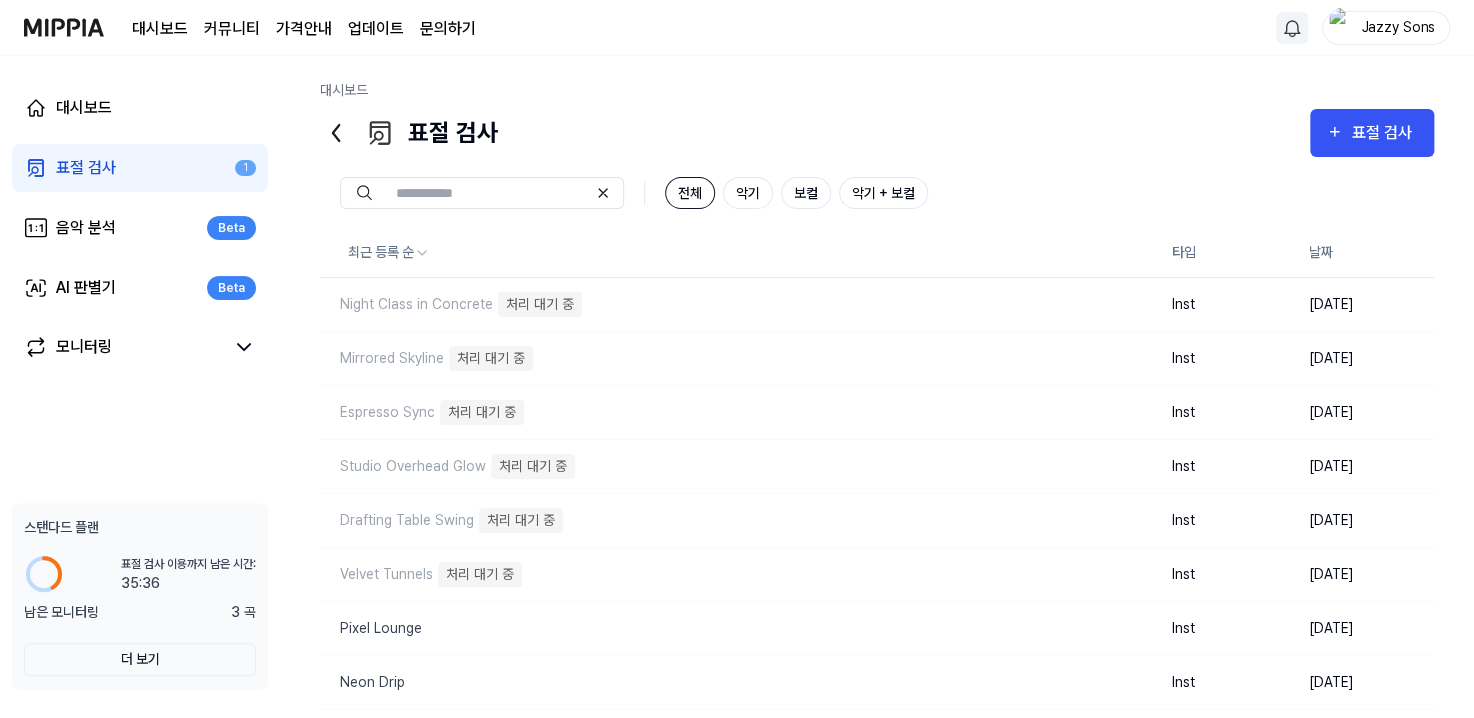 click on "표절 검사" at bounding box center (86, 168) 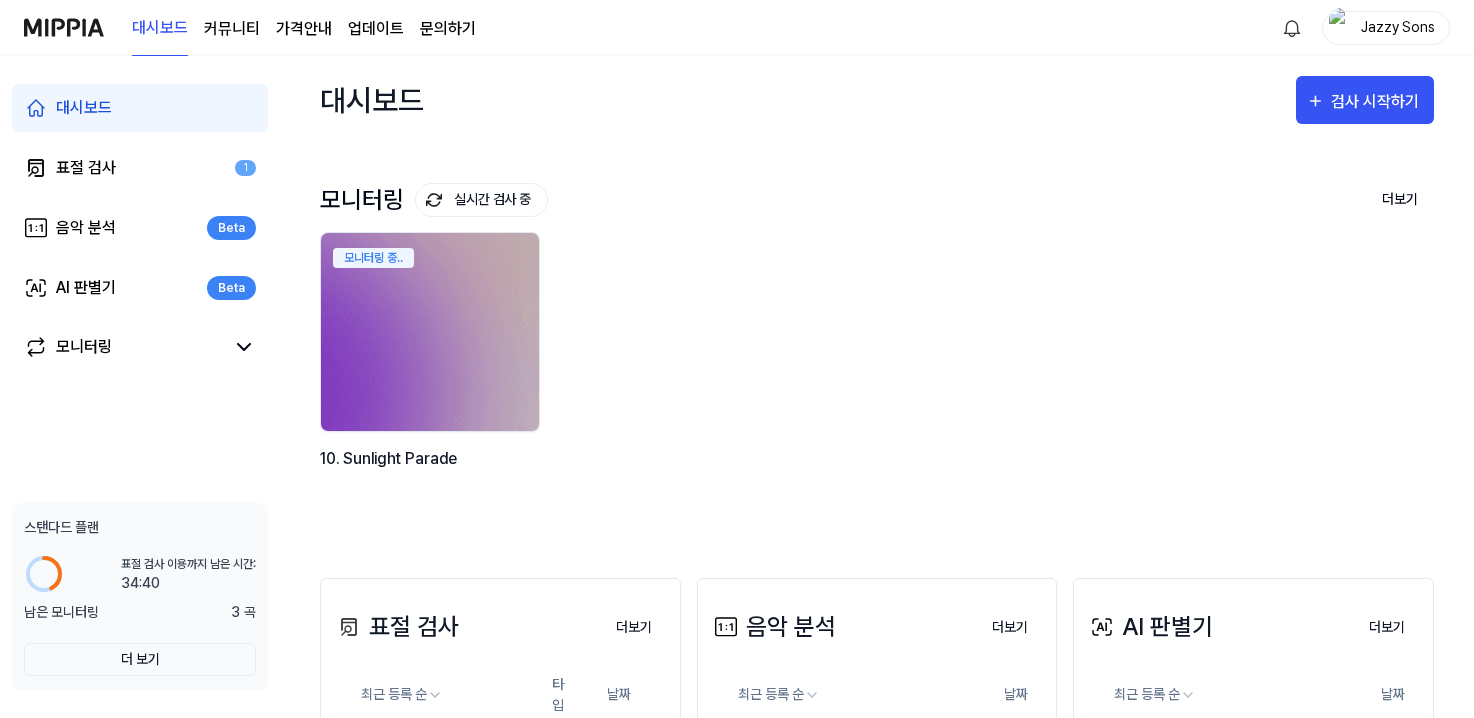 scroll, scrollTop: 0, scrollLeft: 0, axis: both 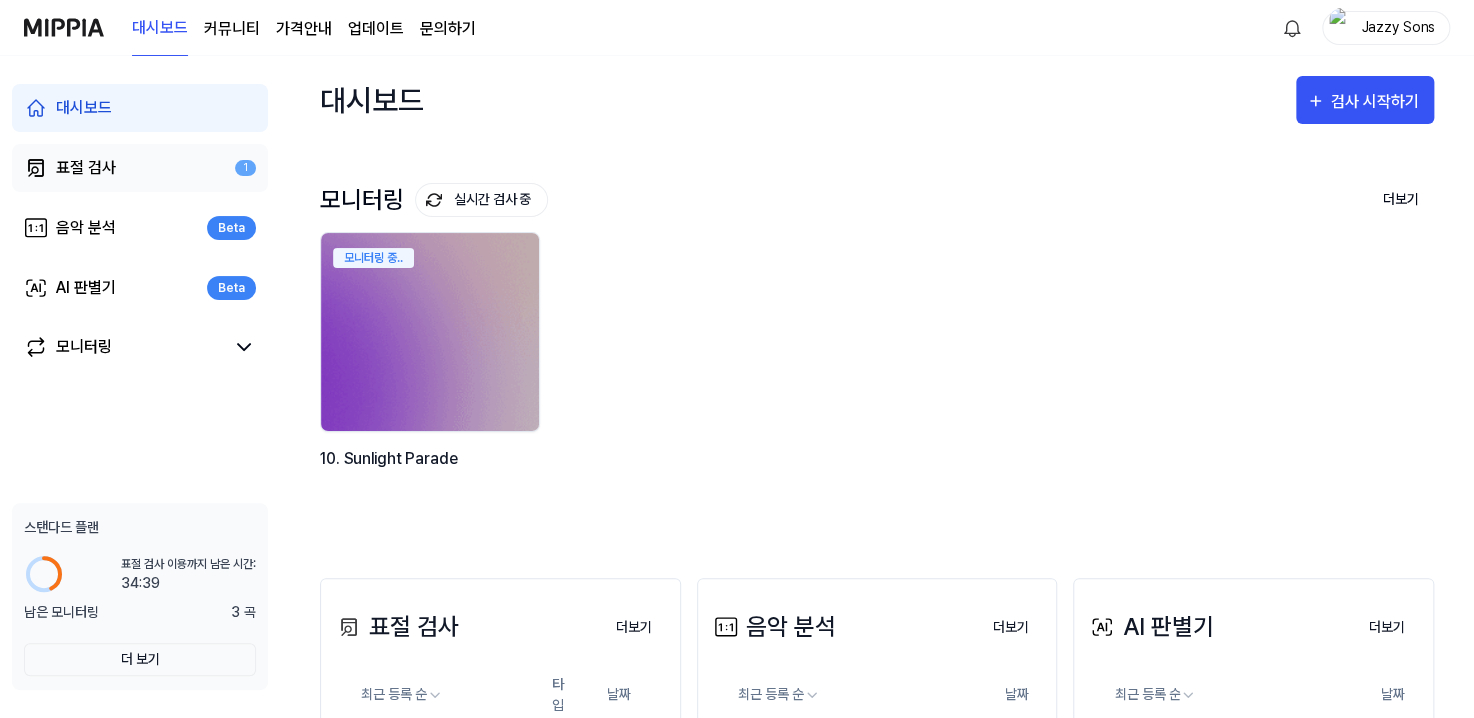 click on "표절 검사" at bounding box center (86, 168) 